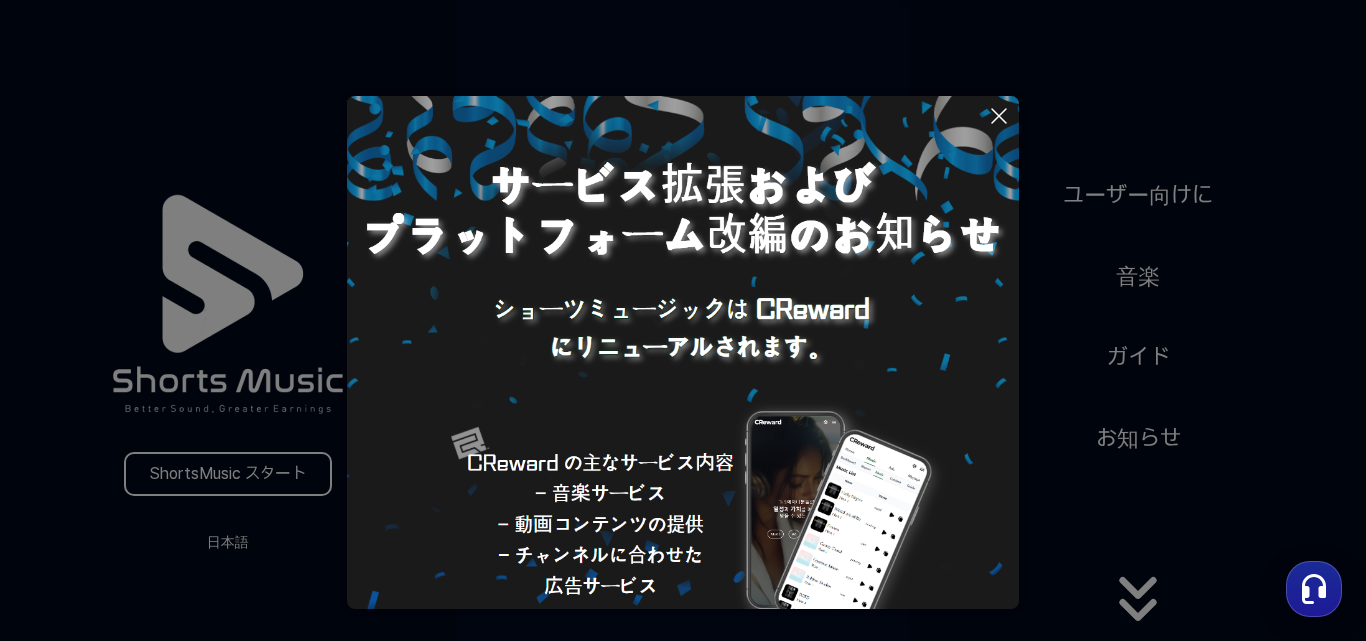 scroll, scrollTop: 0, scrollLeft: 0, axis: both 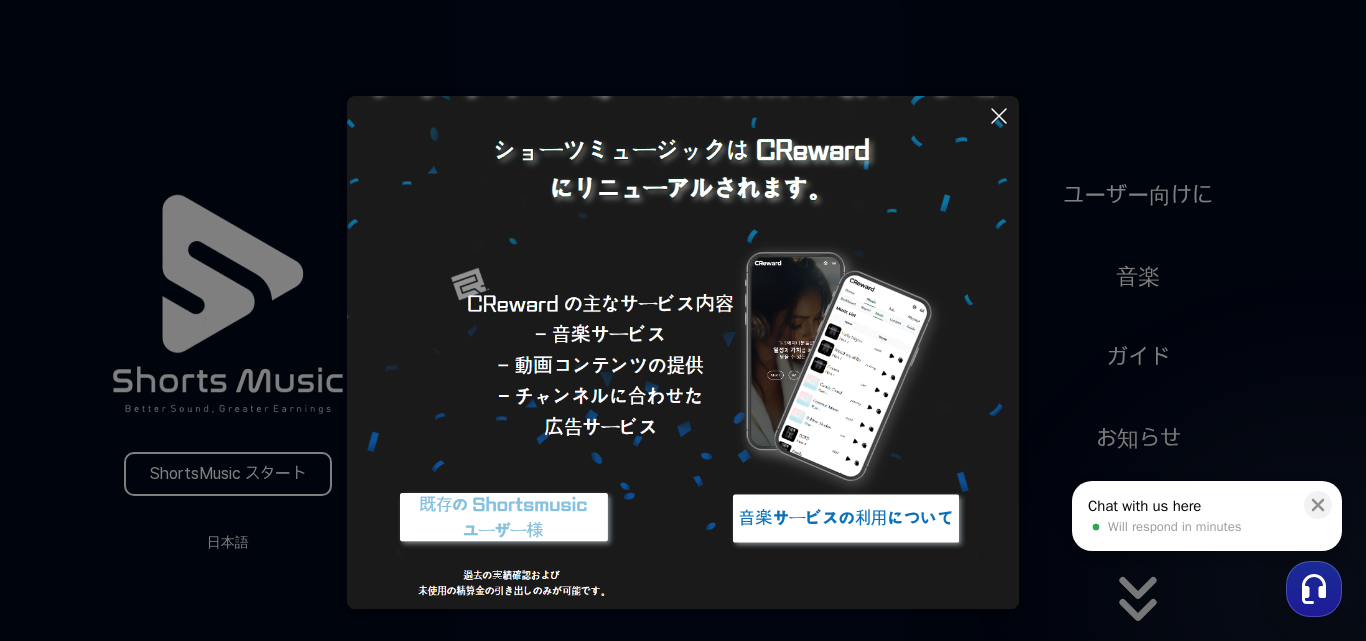 click at bounding box center [504, 518] 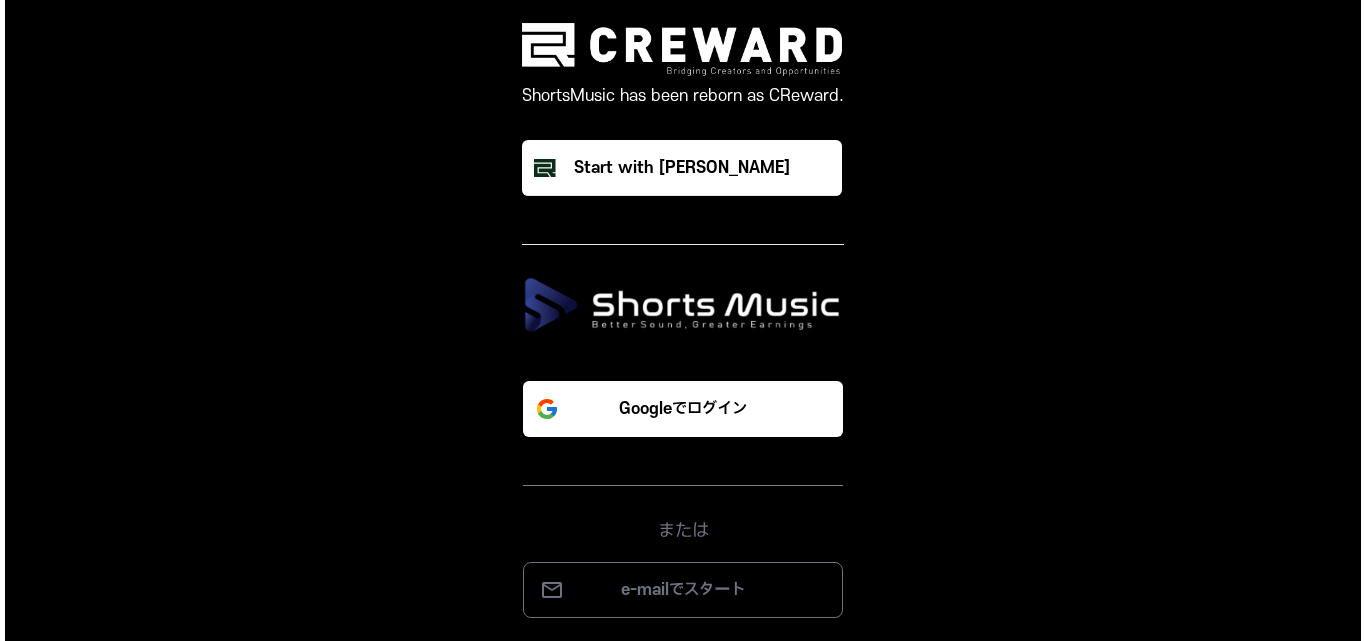 scroll, scrollTop: 0, scrollLeft: 0, axis: both 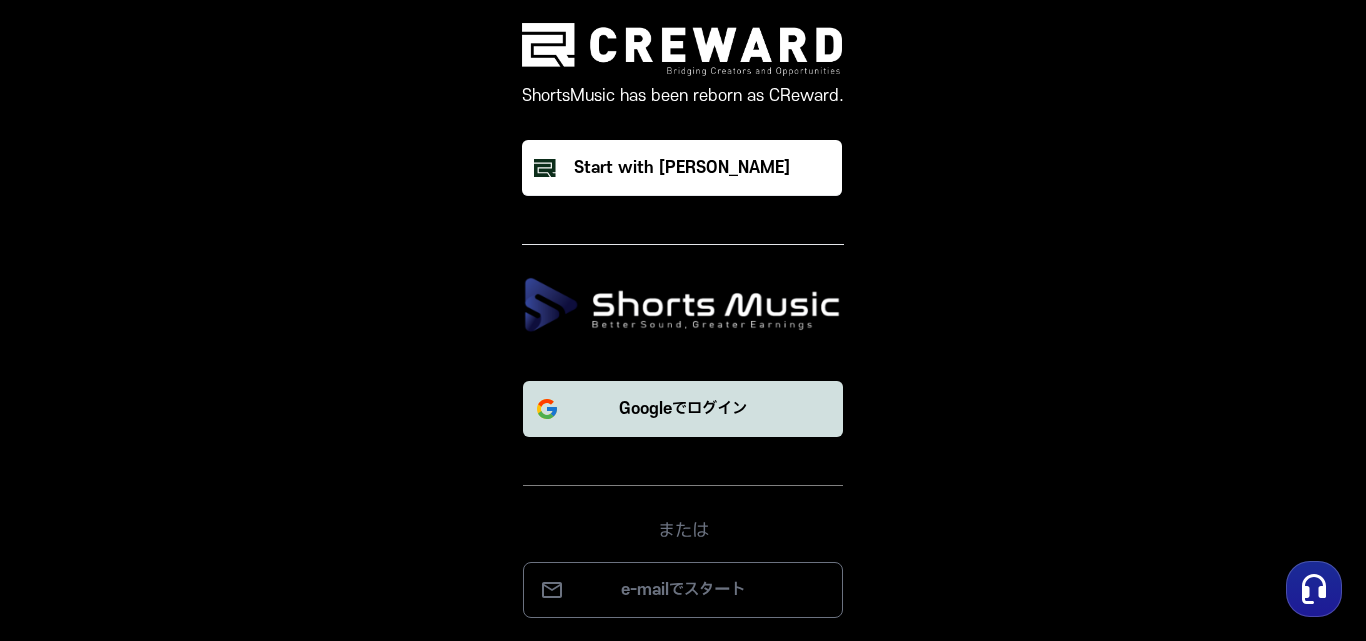 click on "Googleでログイン" at bounding box center [683, 409] 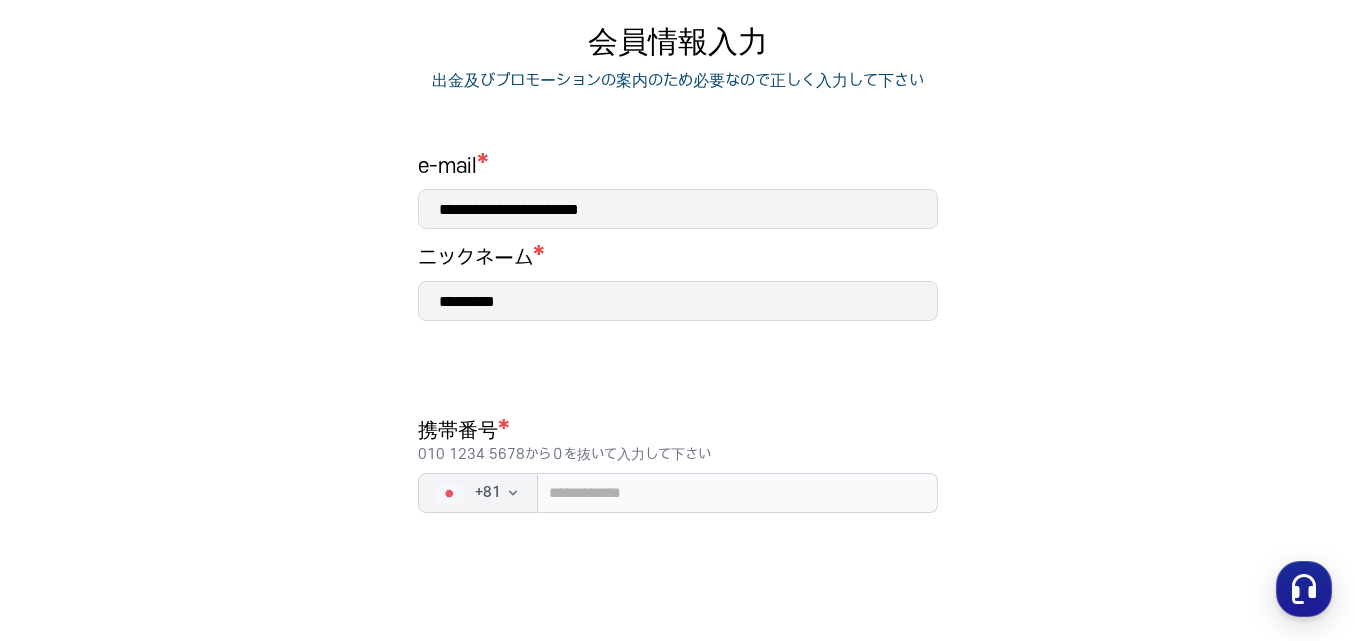 scroll, scrollTop: 383, scrollLeft: 0, axis: vertical 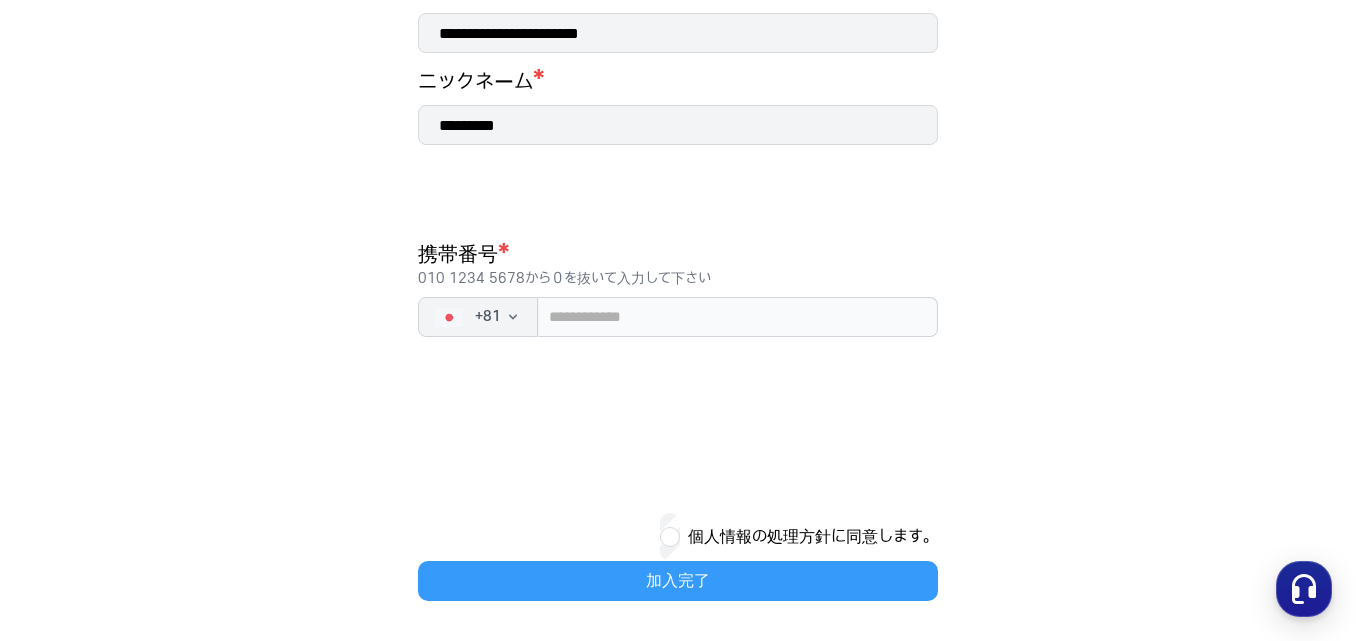 click on "加入完了" at bounding box center (678, 581) 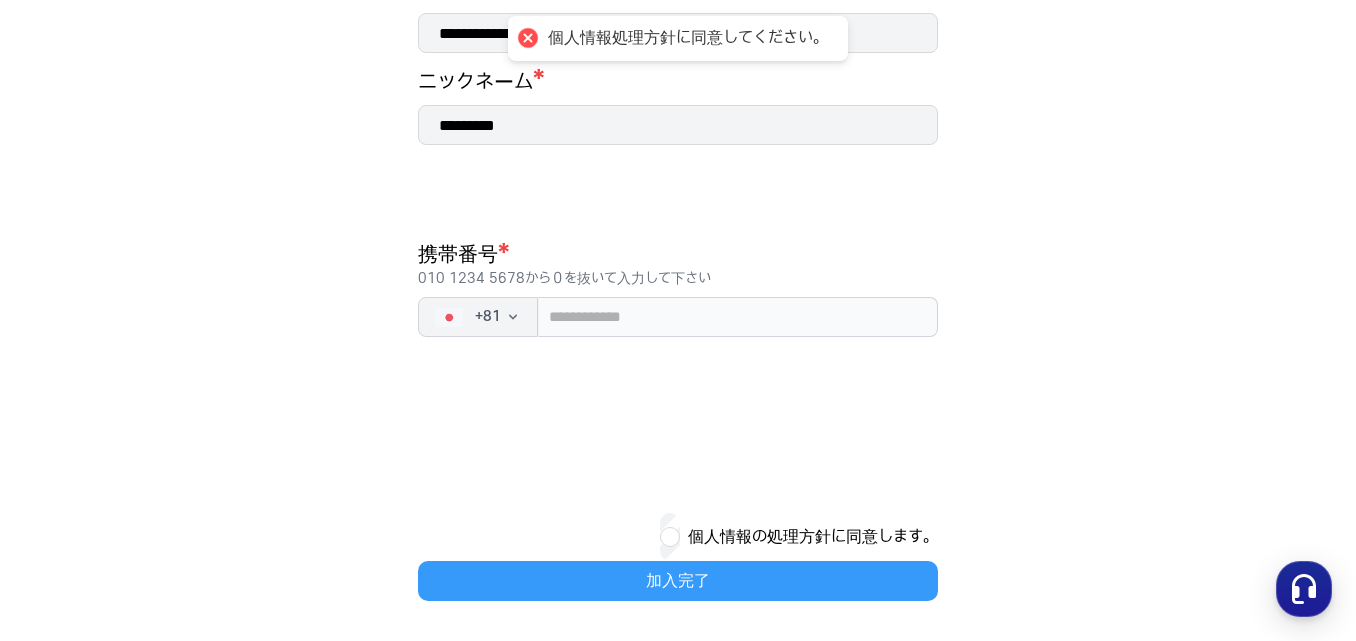 click on "加入完了" at bounding box center [678, 581] 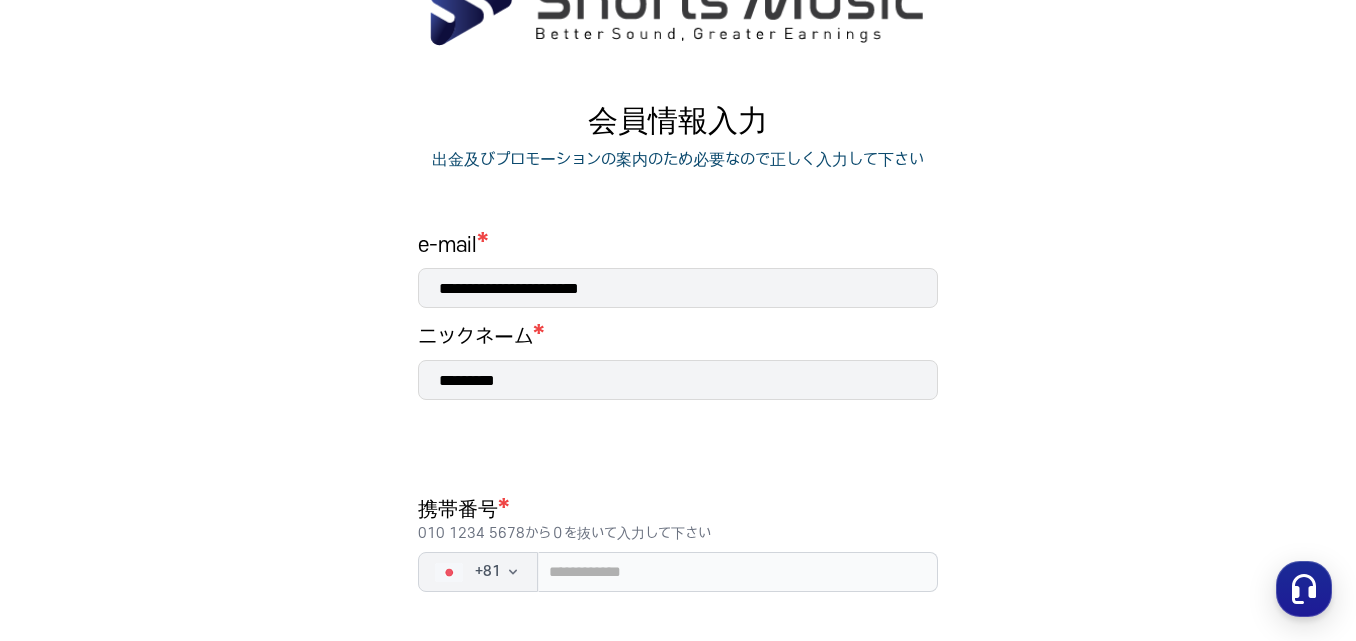 scroll, scrollTop: 383, scrollLeft: 0, axis: vertical 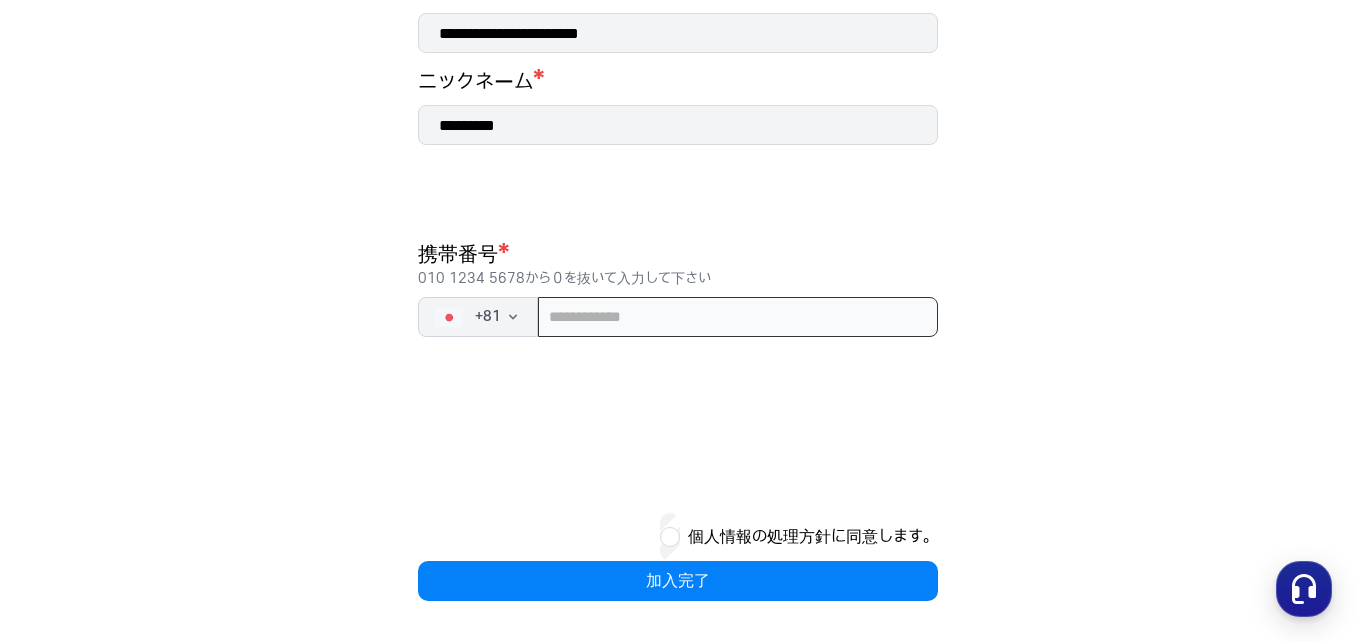 click at bounding box center (738, 317) 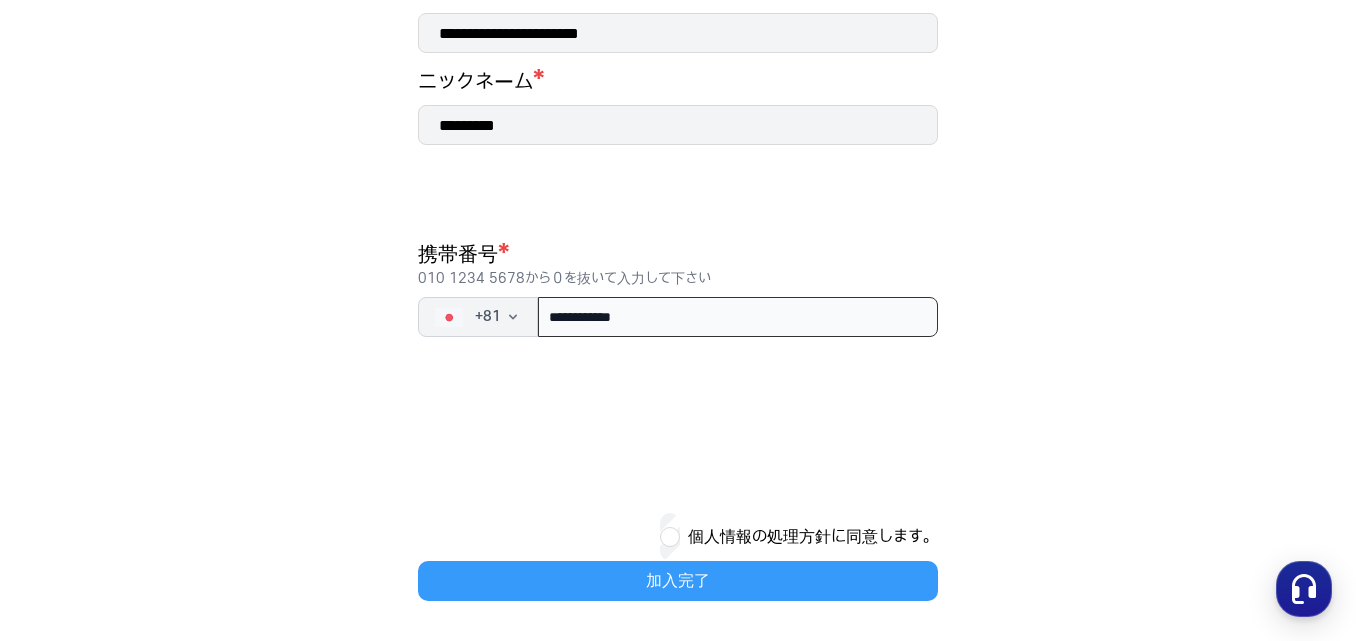 type on "**********" 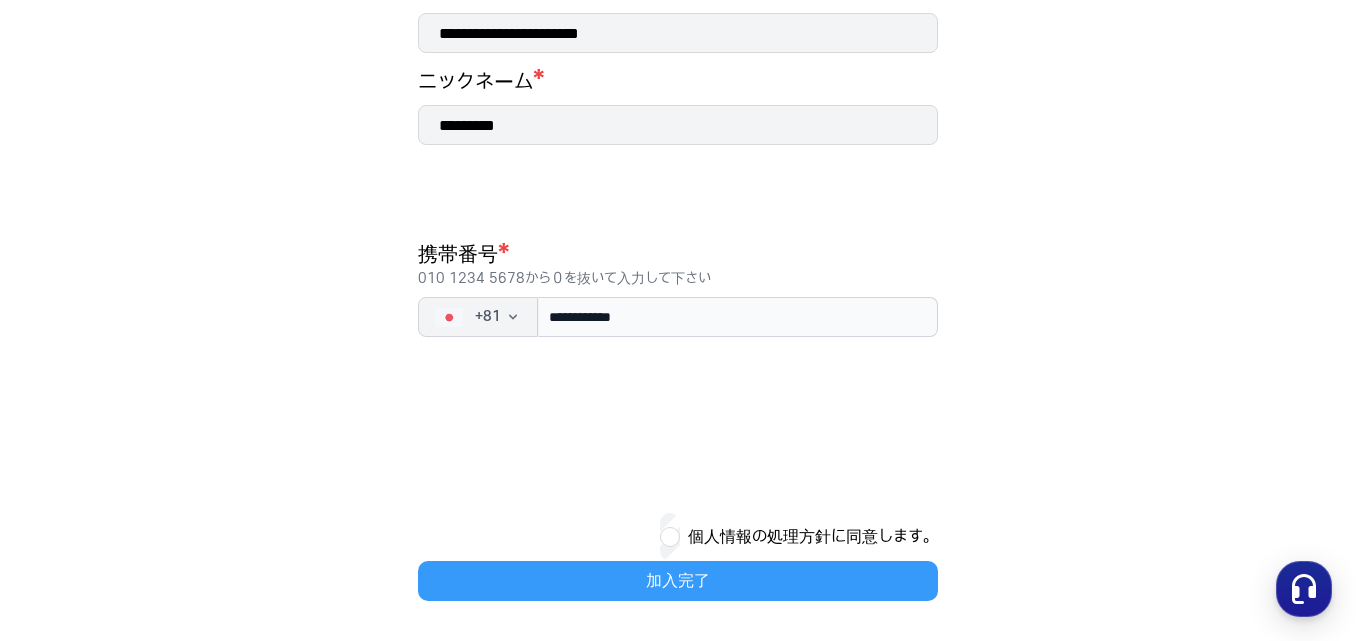 click on "加入完了" at bounding box center (678, 581) 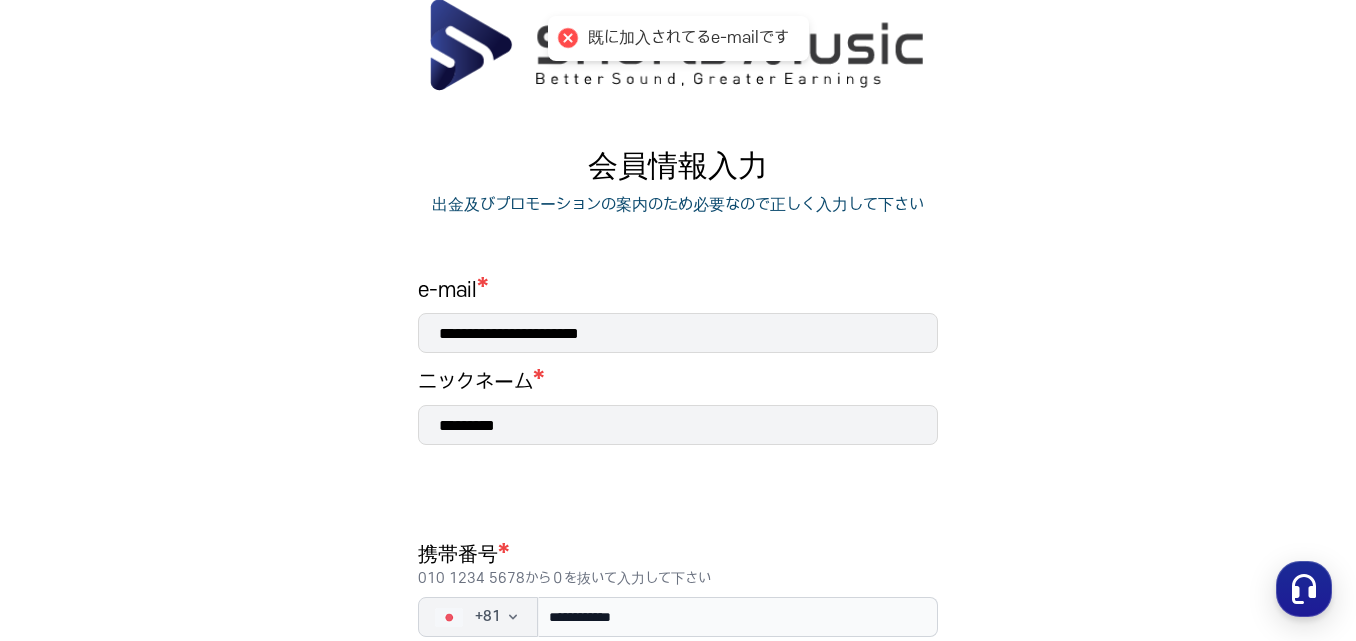 scroll, scrollTop: 0, scrollLeft: 0, axis: both 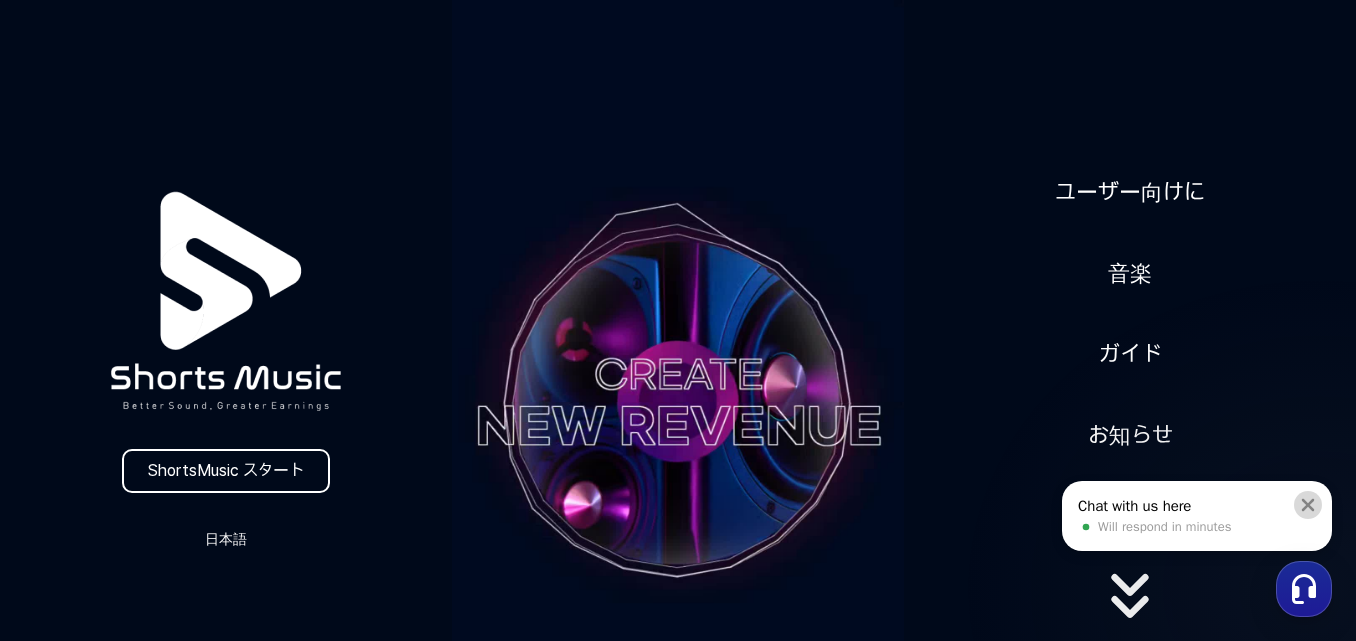 click 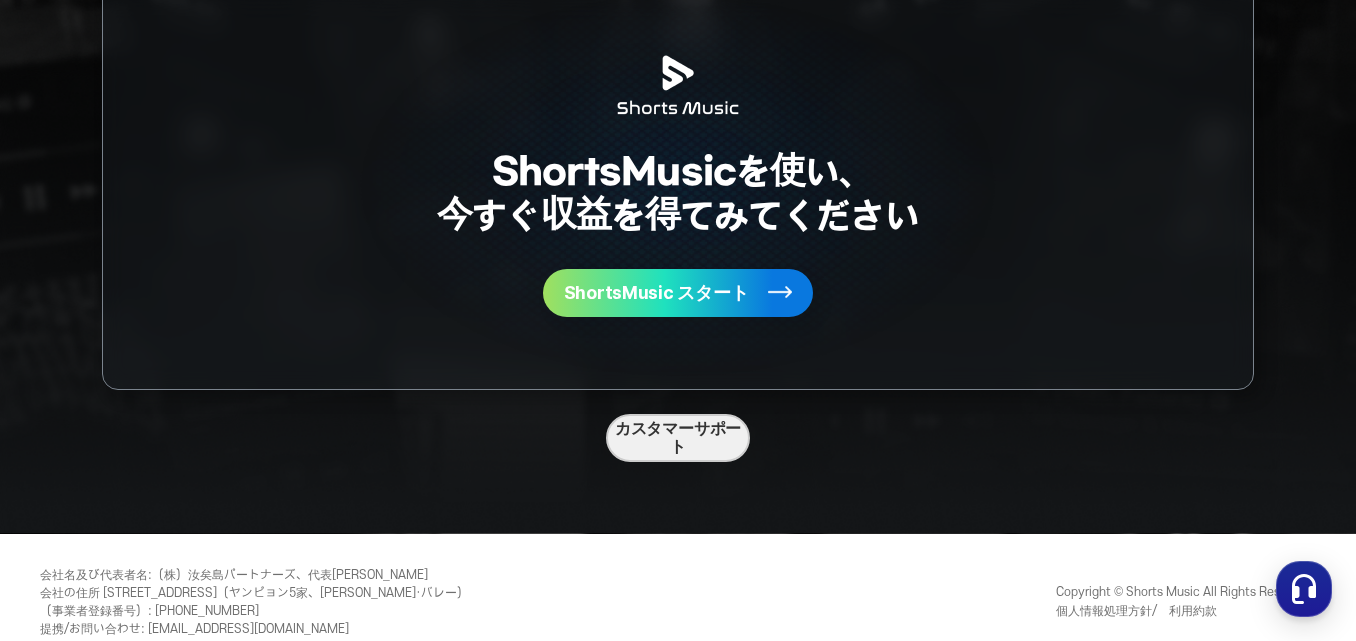 scroll, scrollTop: 5281, scrollLeft: 0, axis: vertical 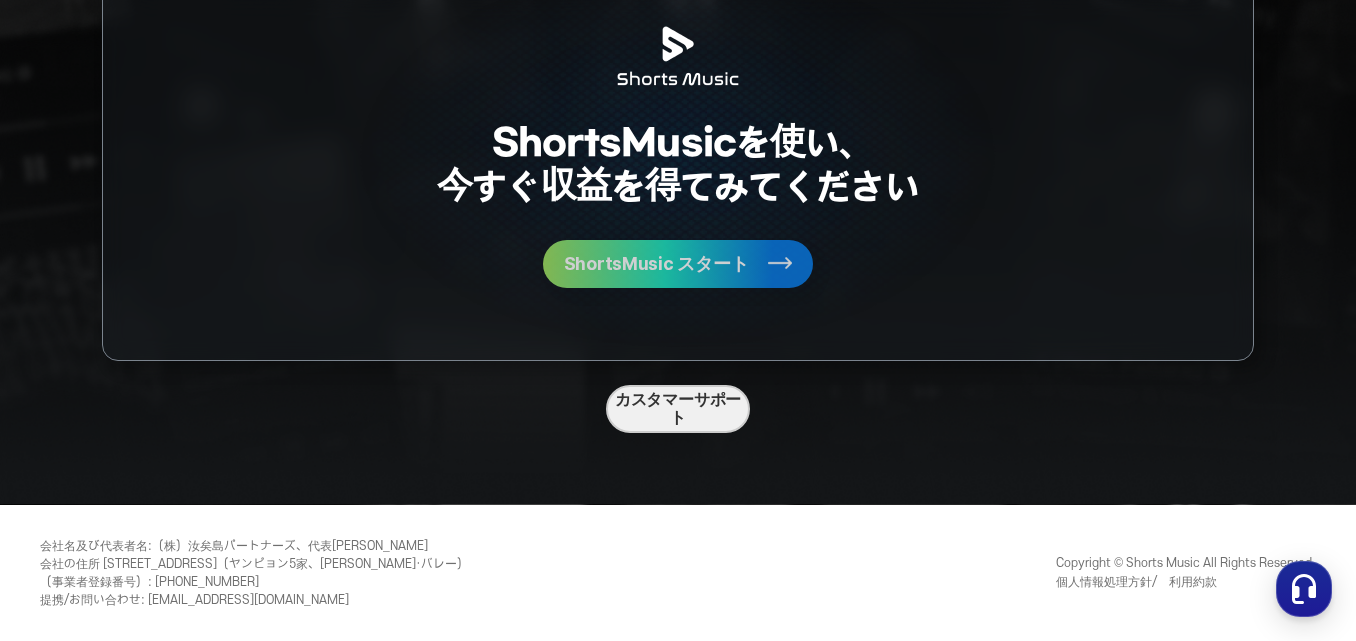 click on "ShortsMusic スタート" at bounding box center [656, 264] 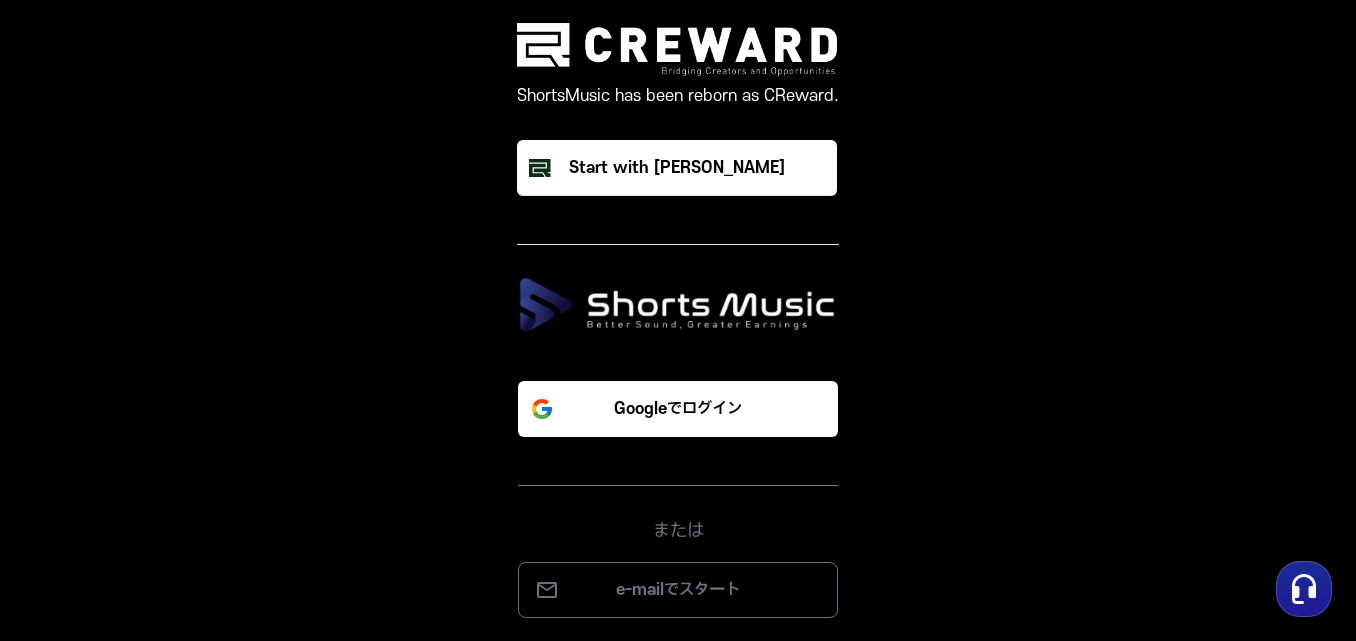 scroll, scrollTop: 0, scrollLeft: 0, axis: both 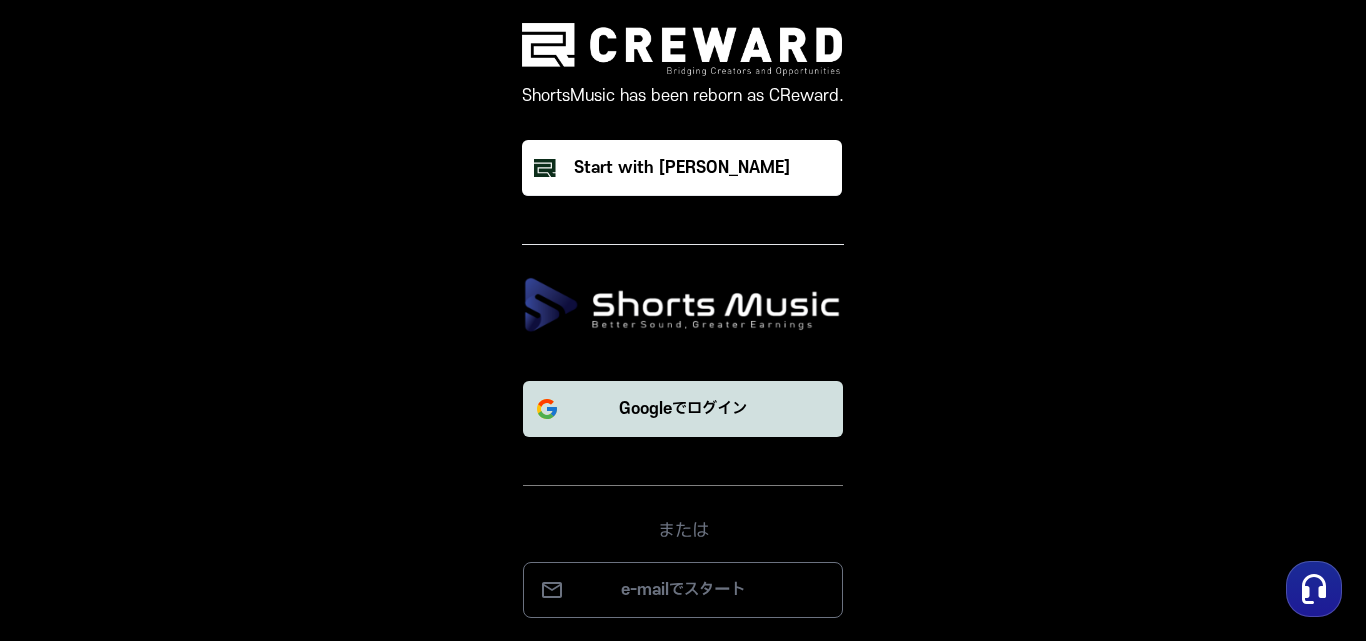 click on "Googleでログイン" at bounding box center (683, 409) 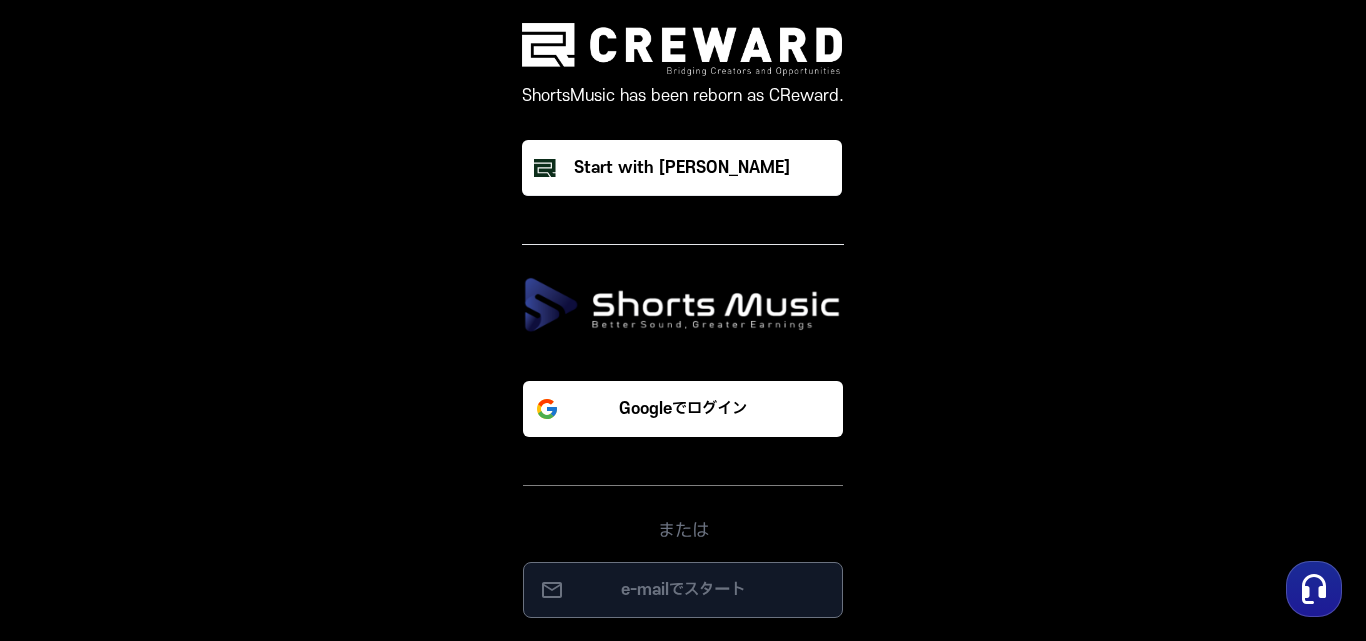 click on "e-mailでスタート" at bounding box center (683, 590) 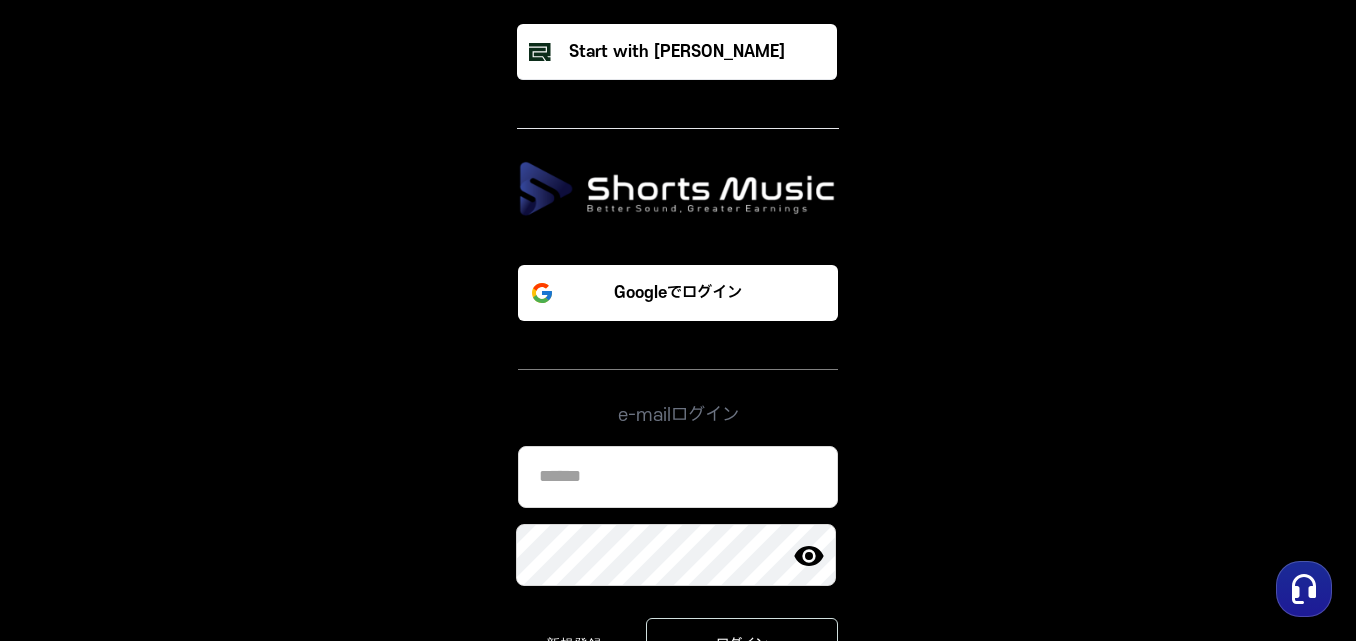 scroll, scrollTop: 180, scrollLeft: 0, axis: vertical 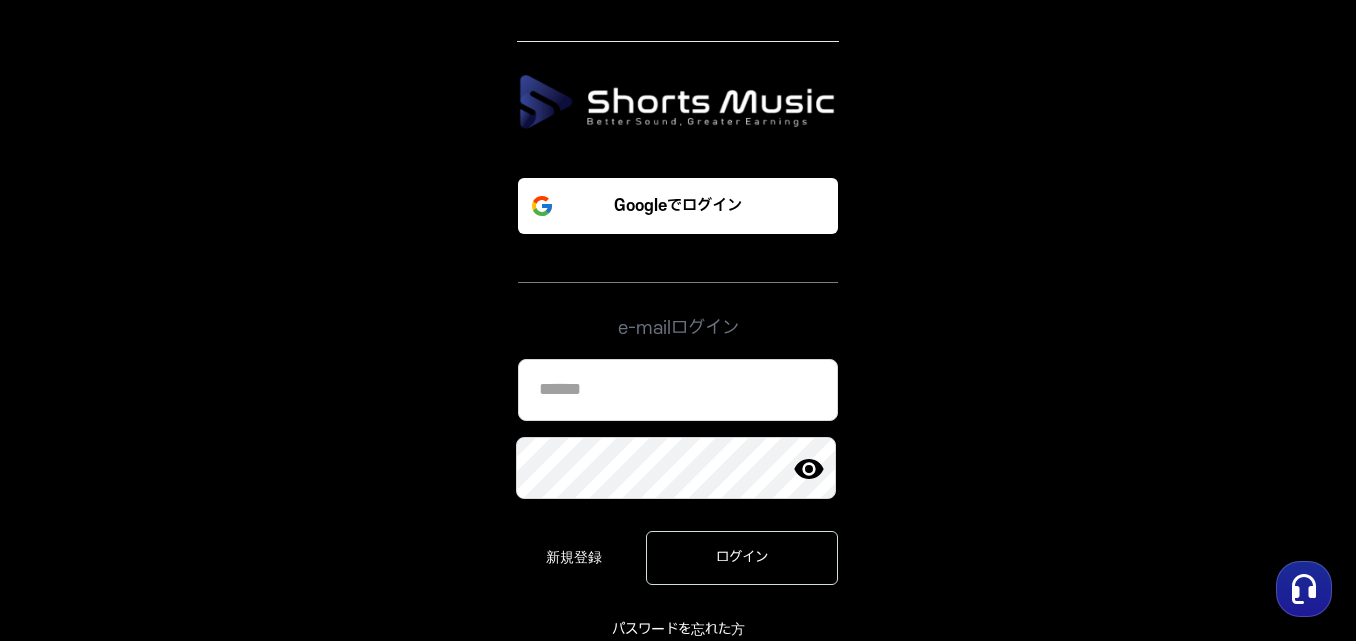 click at bounding box center (678, 390) 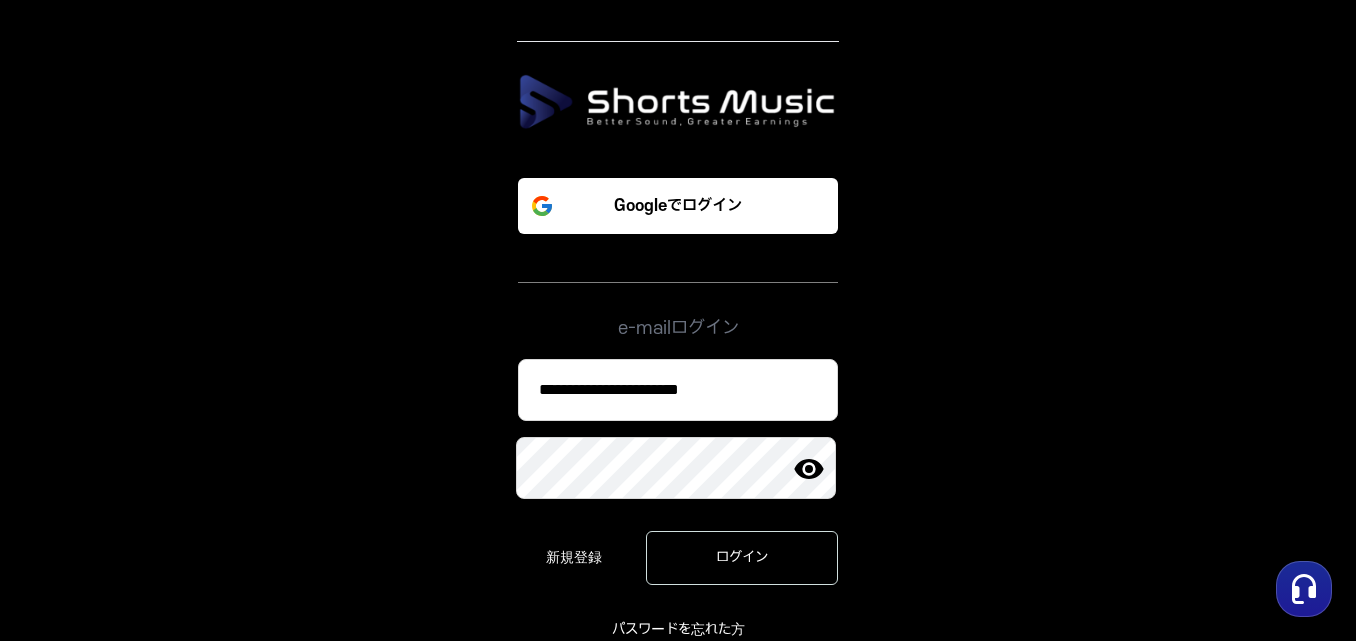 type on "**********" 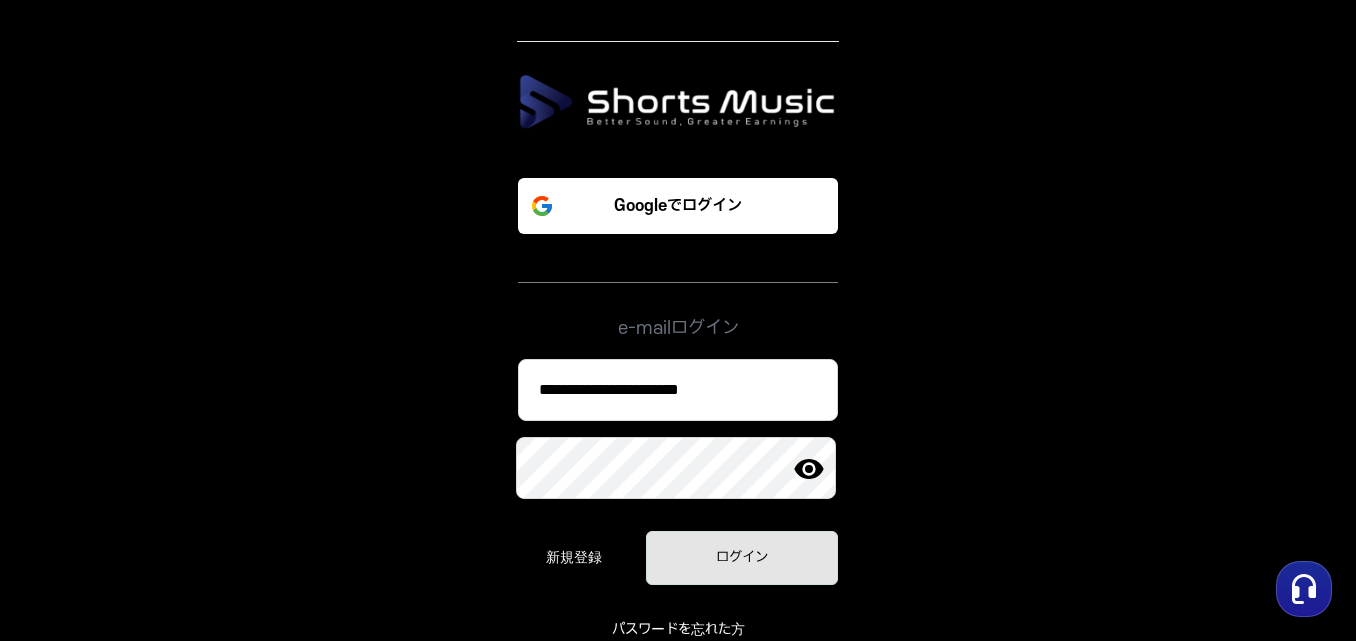 click on "ログイン" at bounding box center (742, 558) 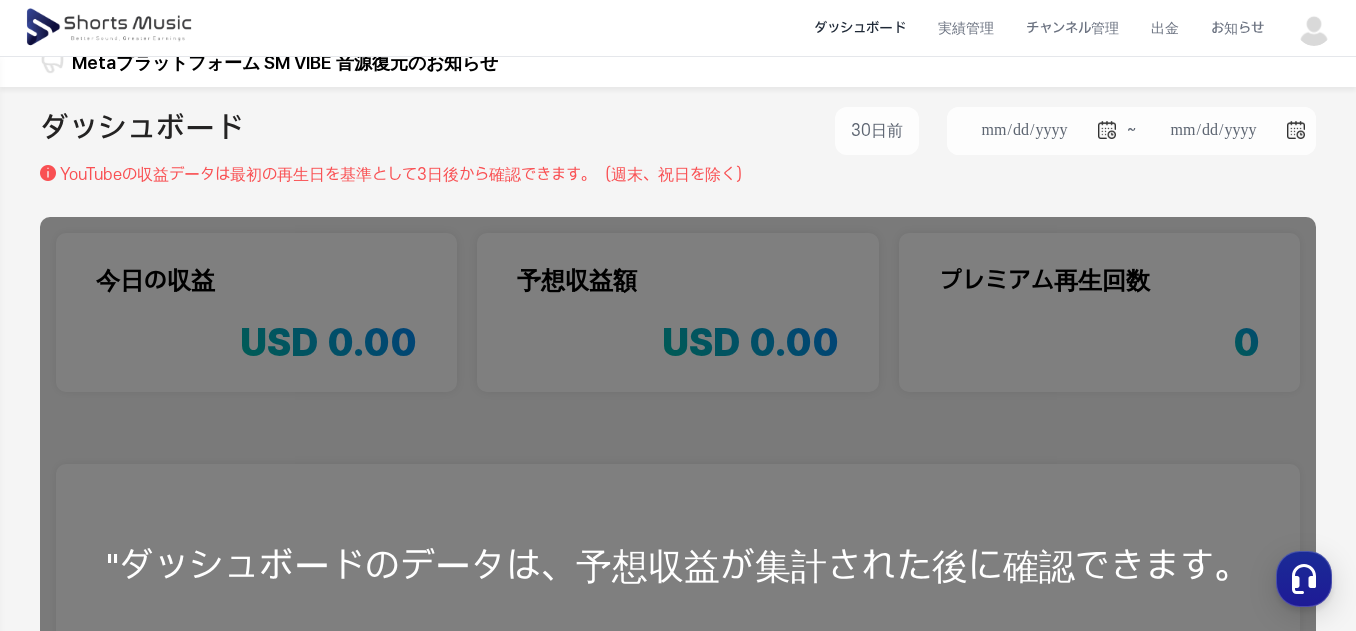 scroll, scrollTop: 0, scrollLeft: 0, axis: both 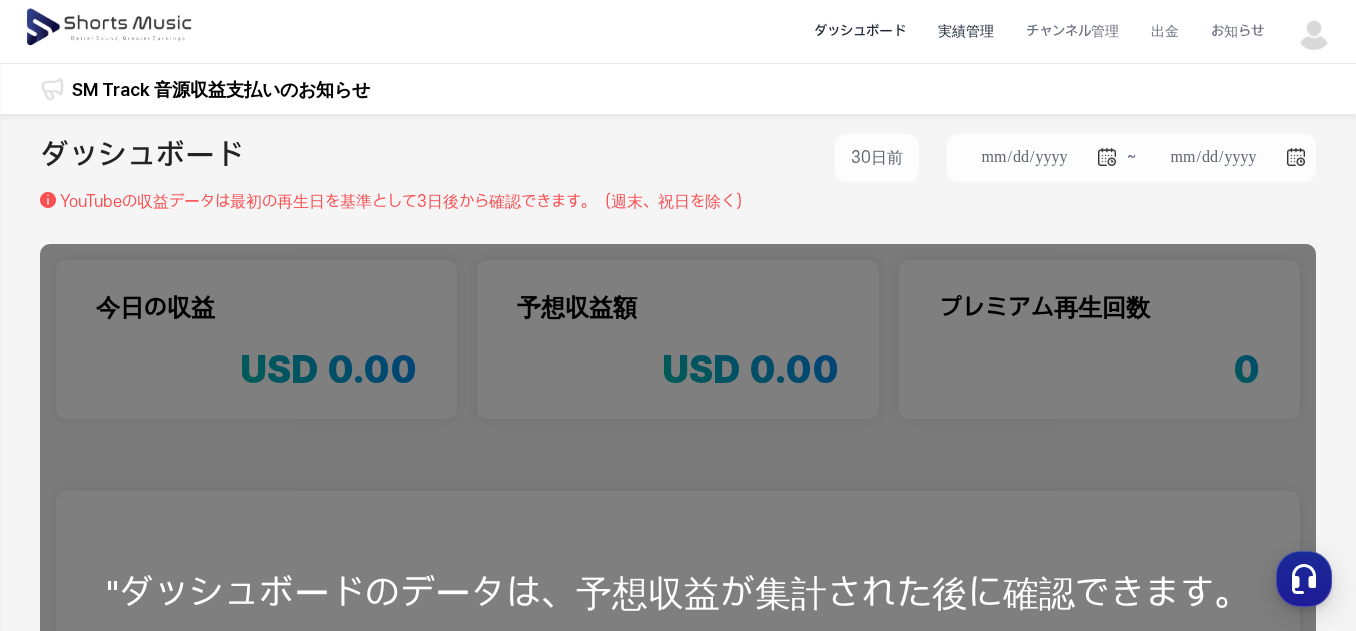 click on "実績管理" at bounding box center (966, 31) 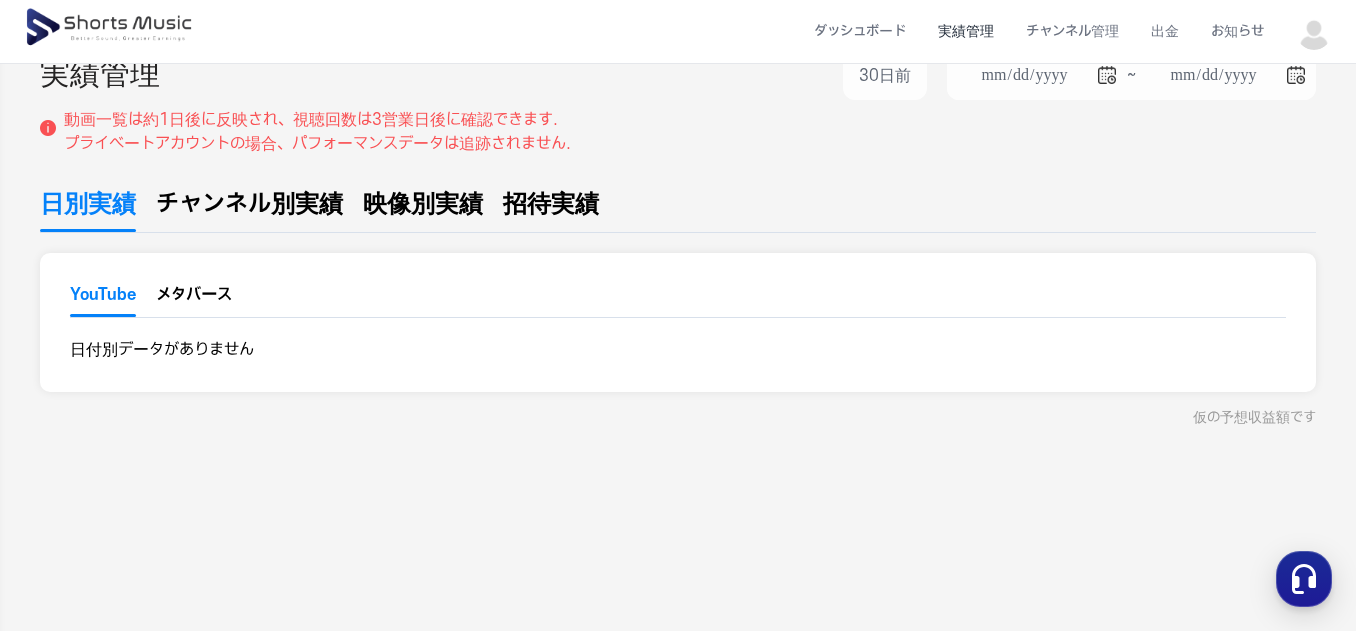 scroll, scrollTop: 0, scrollLeft: 0, axis: both 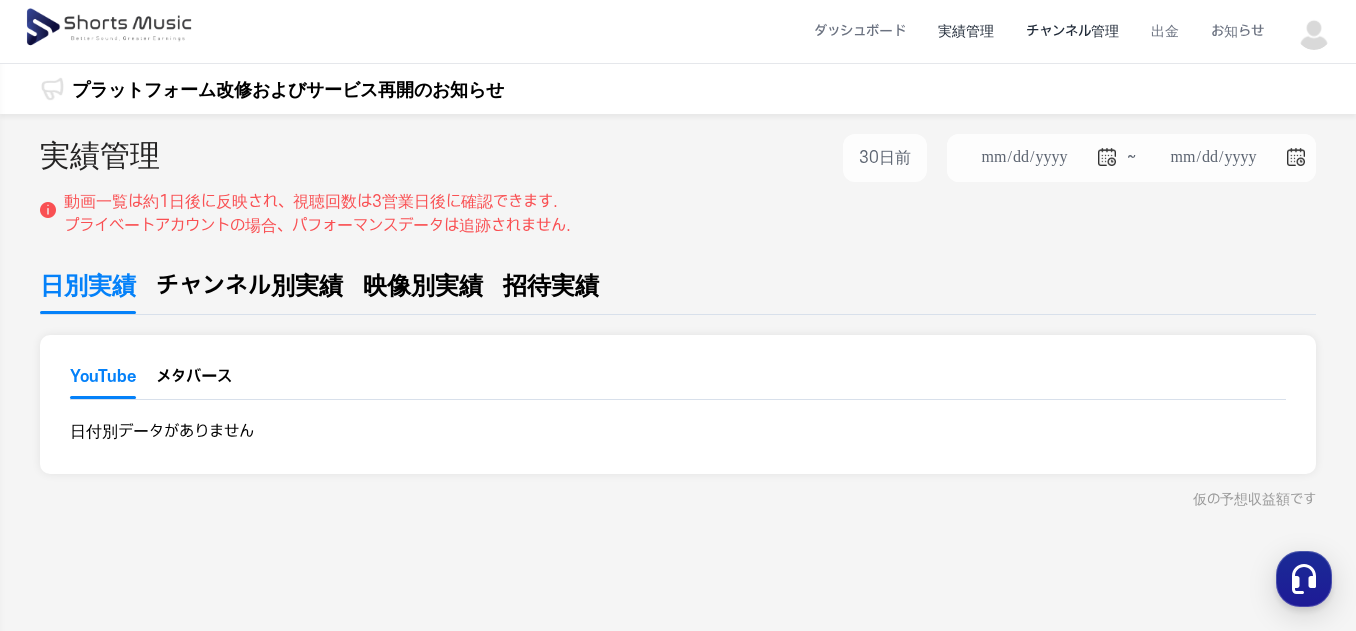 click on "チャンネル管理" at bounding box center [1072, 31] 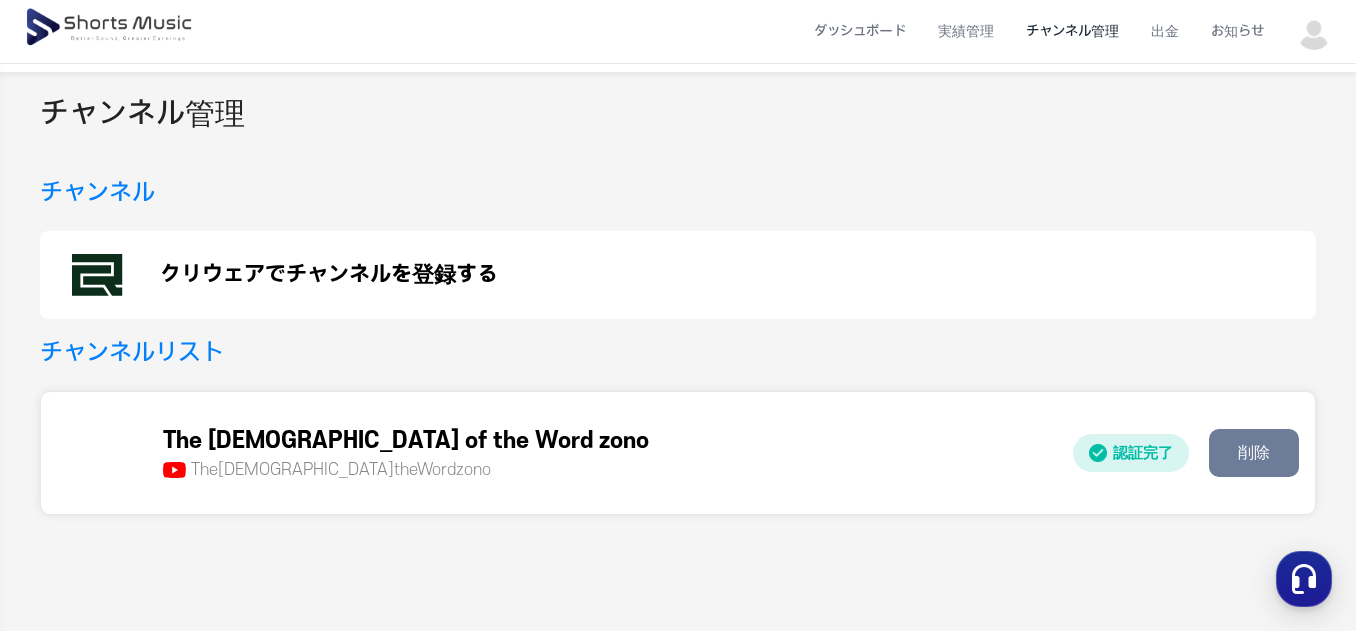 scroll, scrollTop: 0, scrollLeft: 0, axis: both 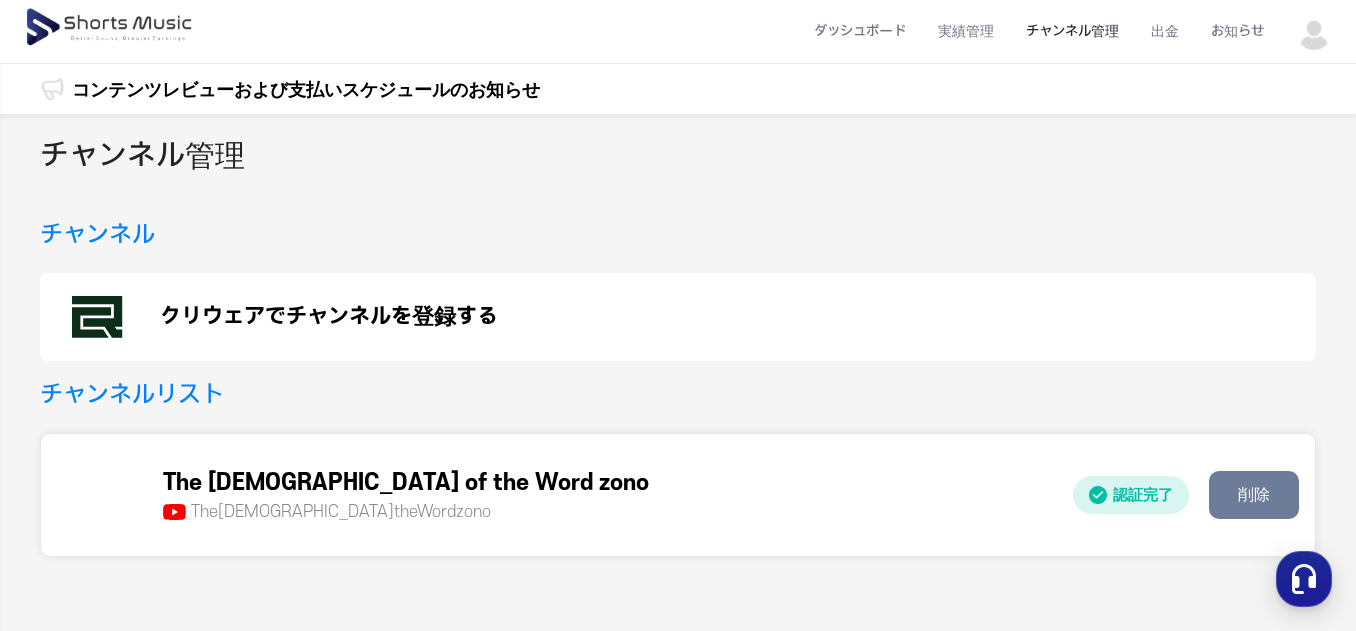 click on "クリウェアでチャンネルを登録する" at bounding box center (329, 317) 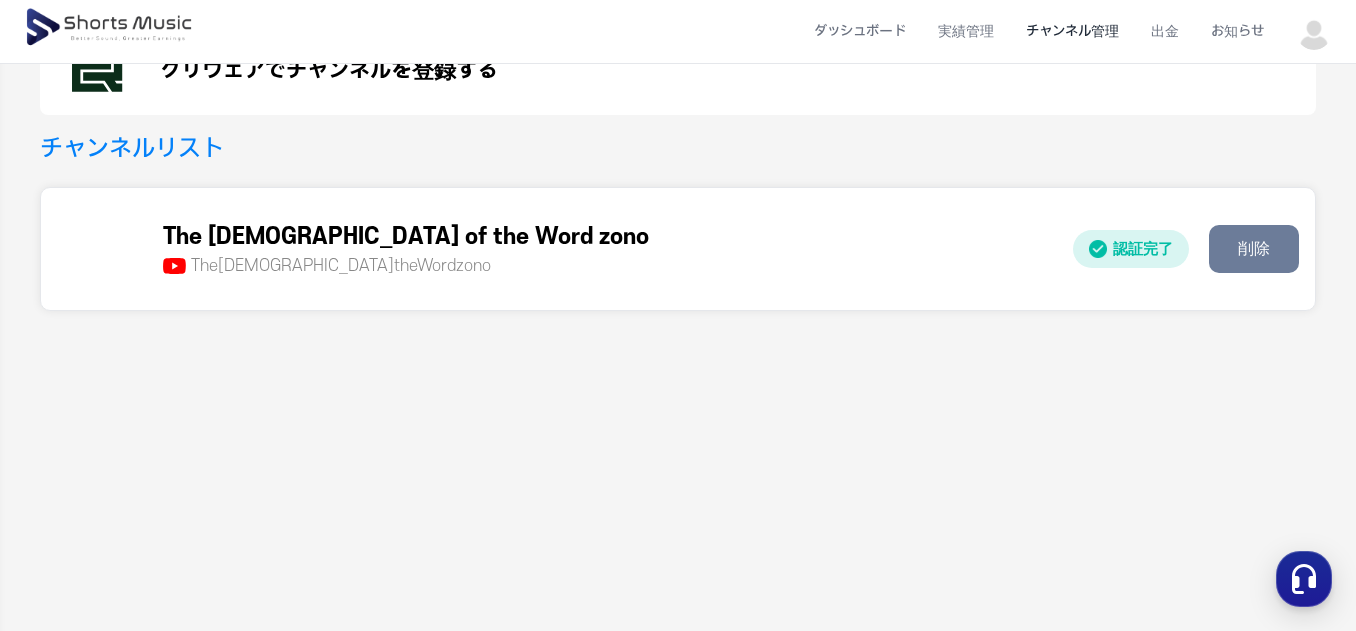scroll, scrollTop: 0, scrollLeft: 0, axis: both 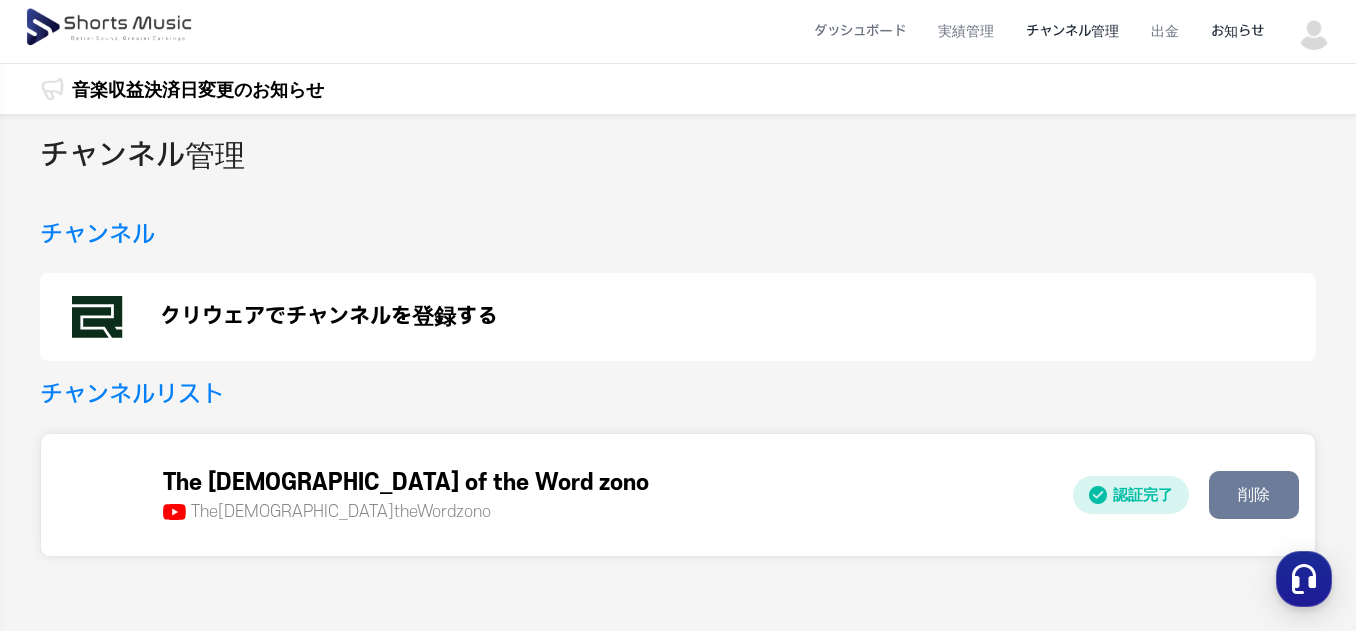 click on "お知らせ" at bounding box center (1237, 31) 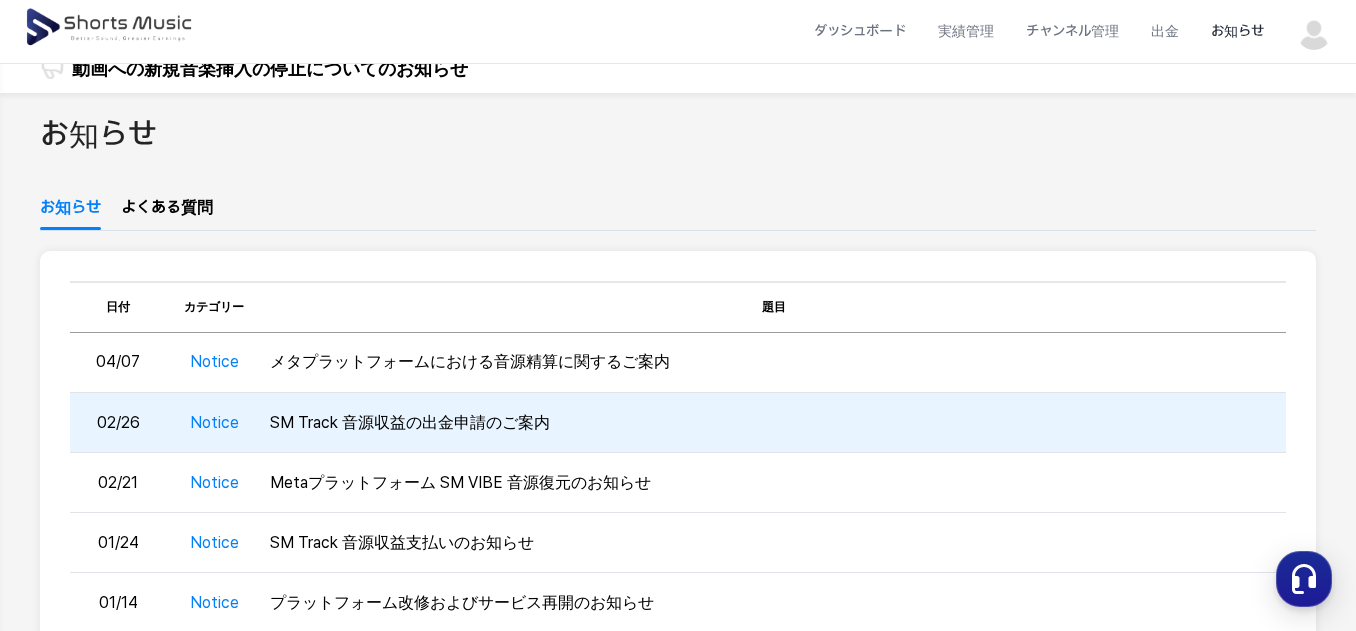 scroll, scrollTop: 0, scrollLeft: 0, axis: both 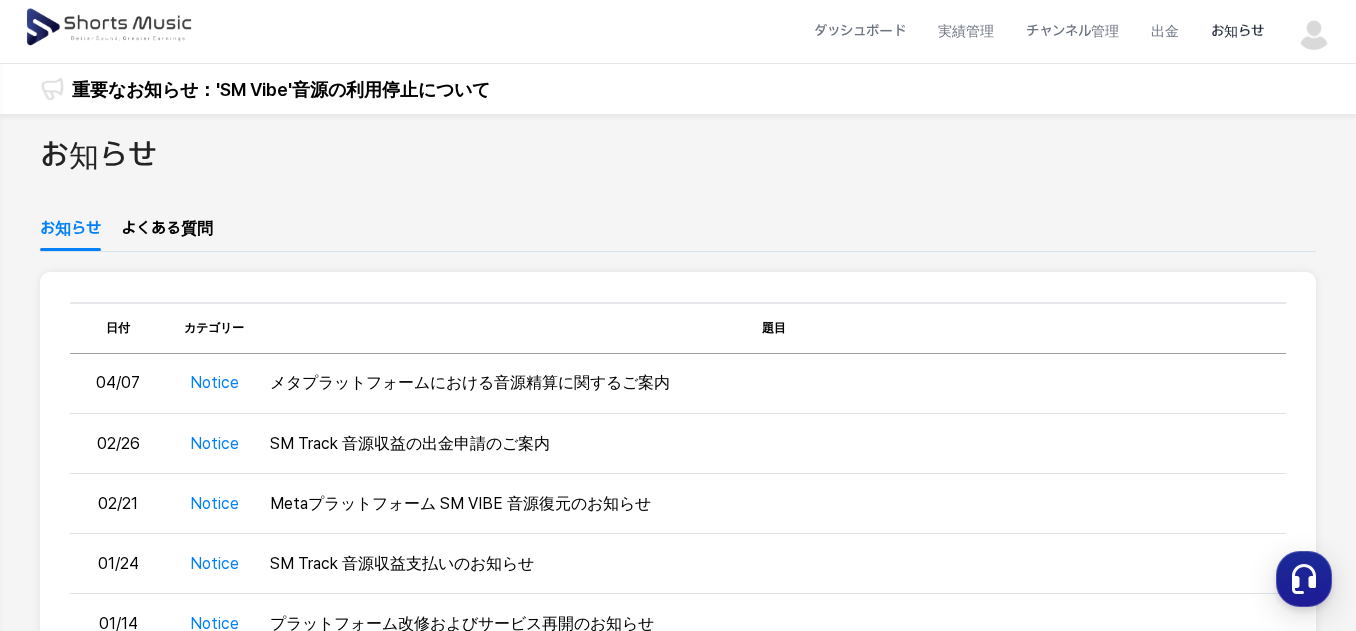 click at bounding box center (110, 28) 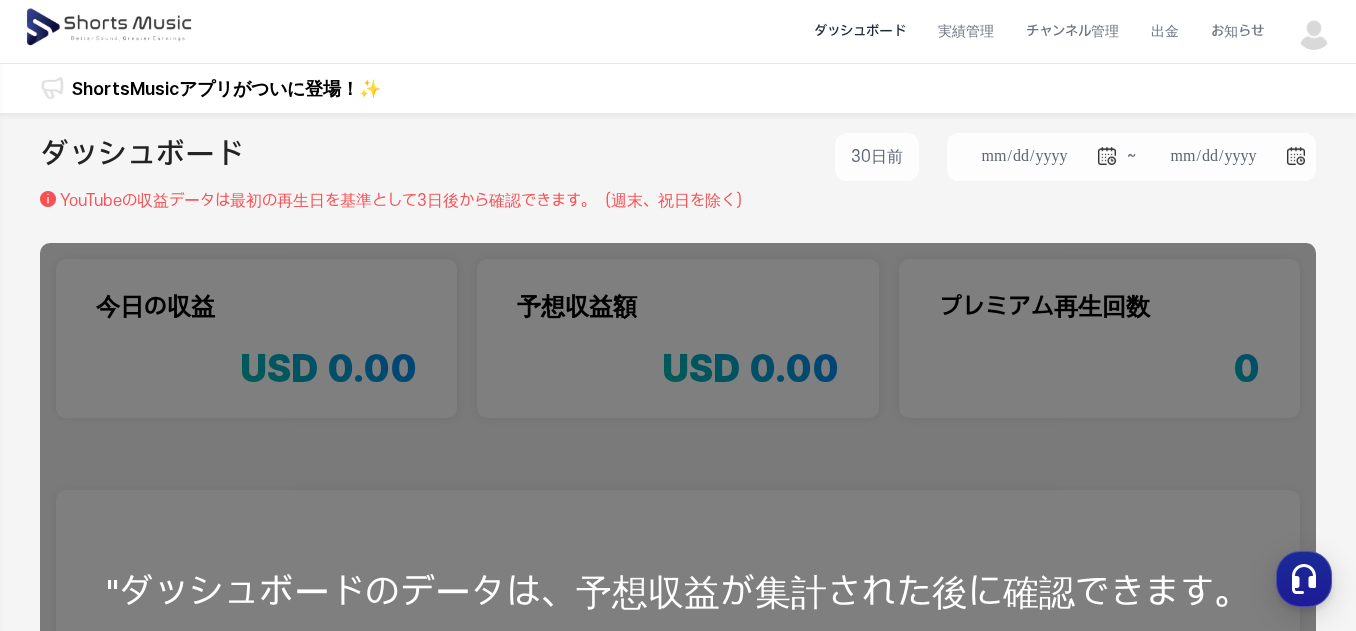 scroll, scrollTop: 0, scrollLeft: 0, axis: both 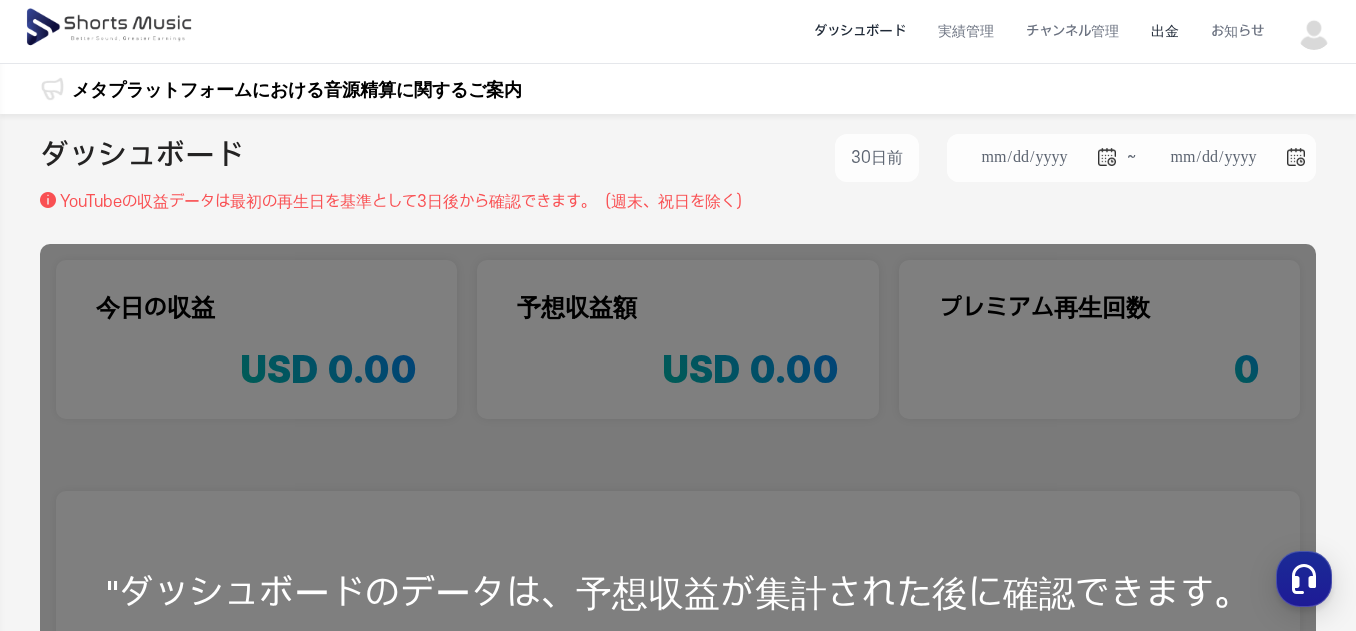click on "出金" at bounding box center (1165, 31) 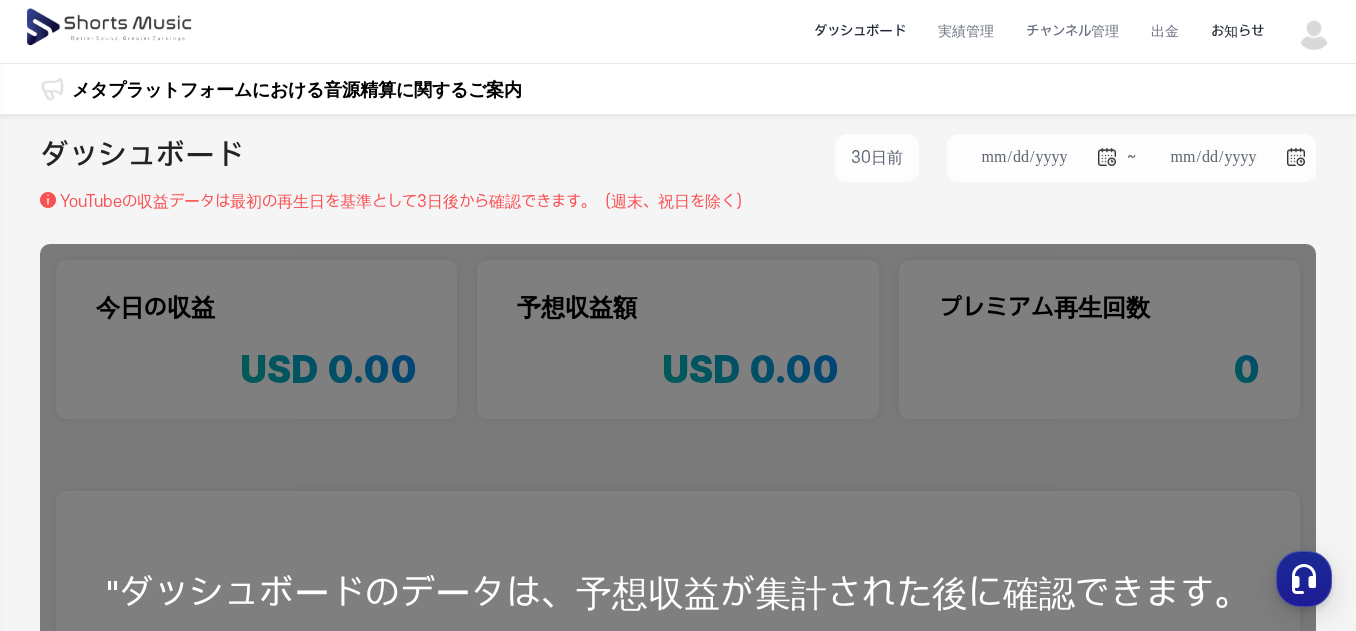 click on "お知らせ" at bounding box center (1237, 31) 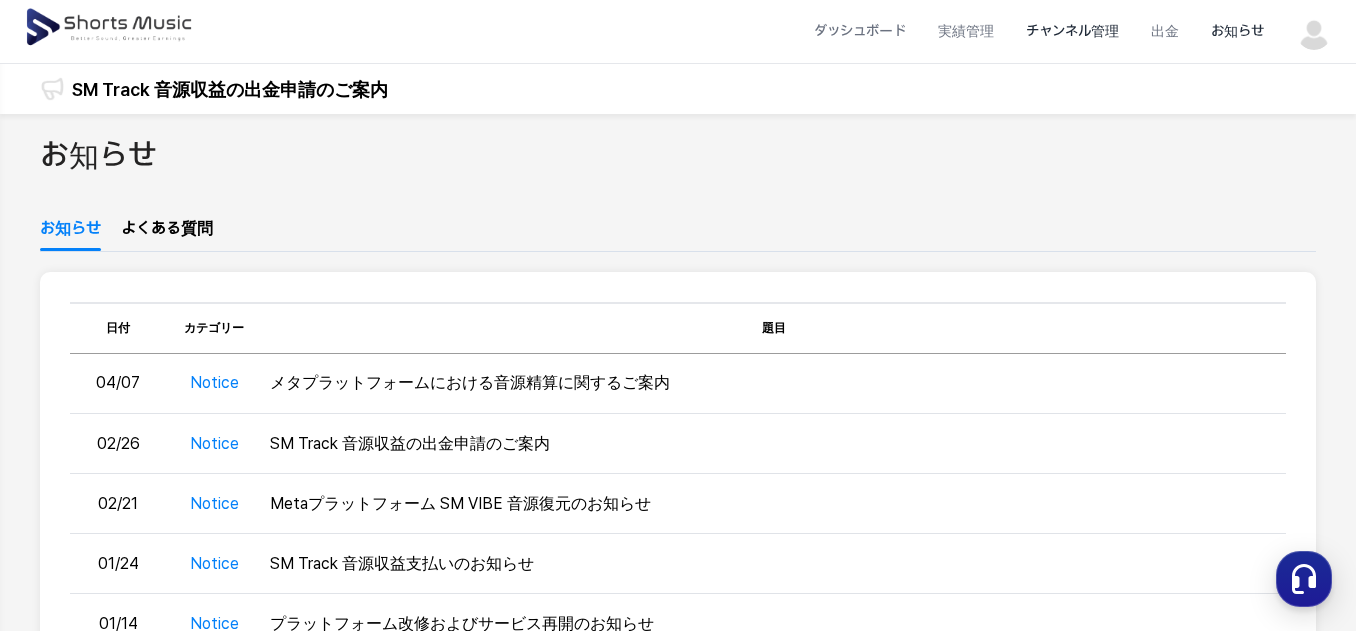 click on "チャンネル管理" at bounding box center (1072, 31) 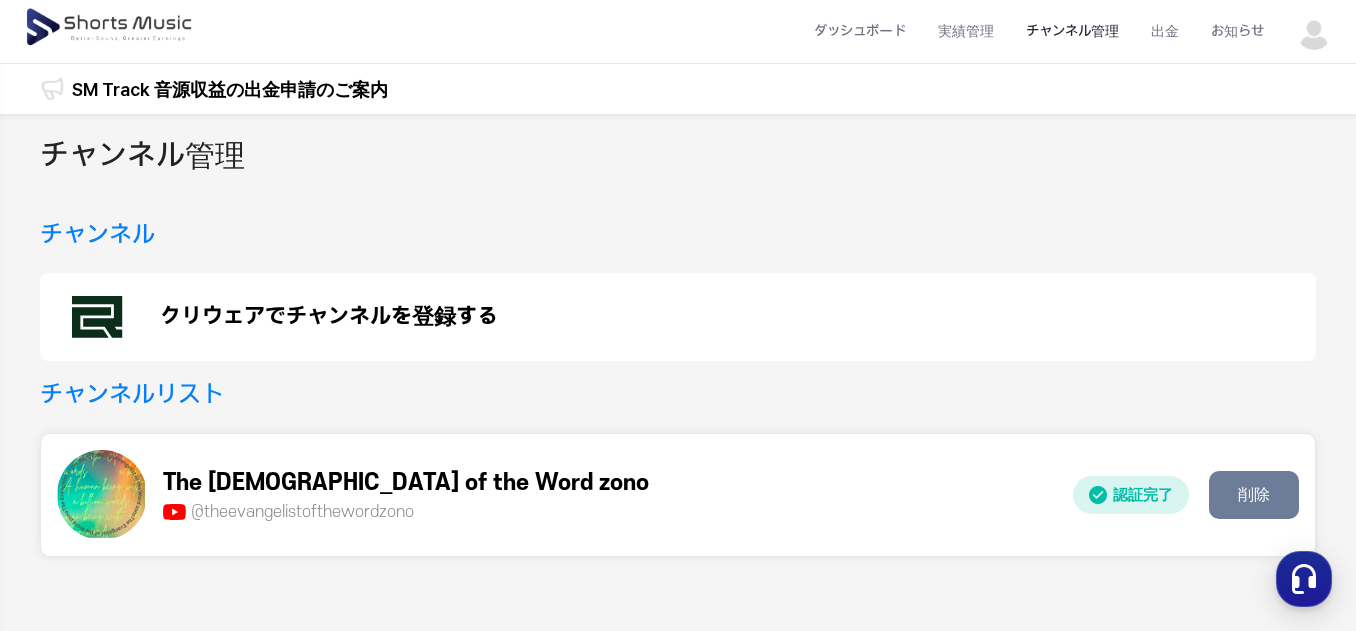 click on "クリウェアでチャンネルを登録する" at bounding box center (329, 317) 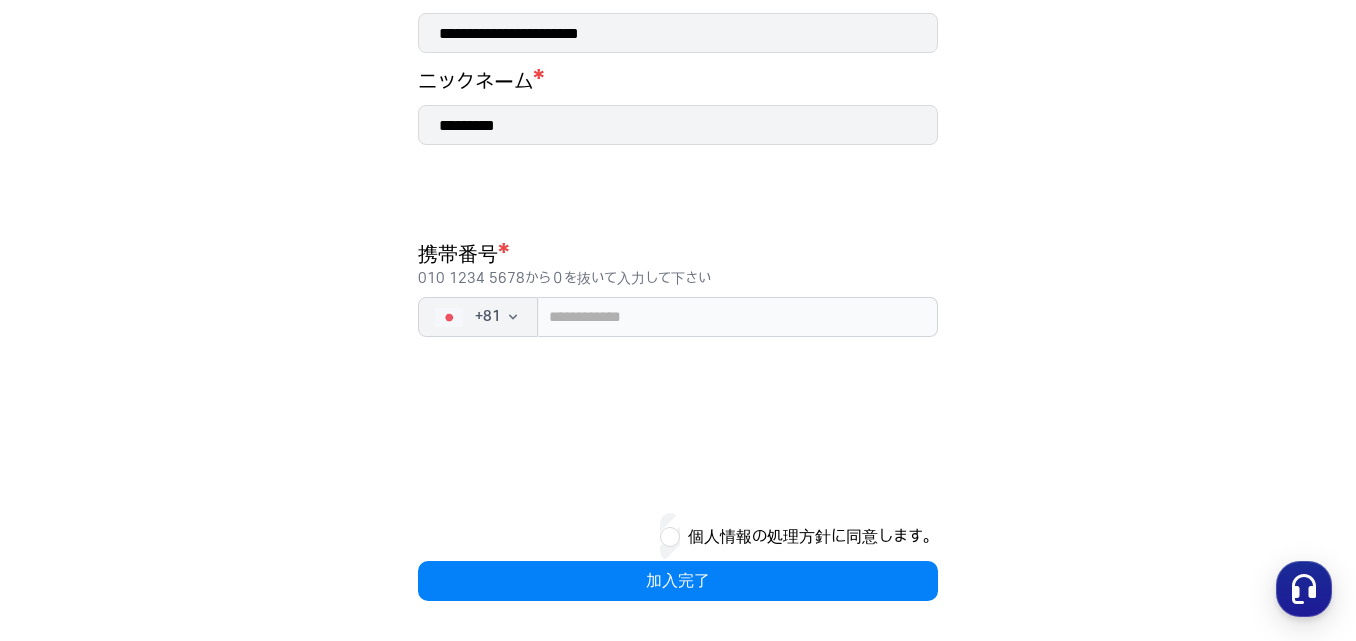 scroll, scrollTop: 383, scrollLeft: 0, axis: vertical 